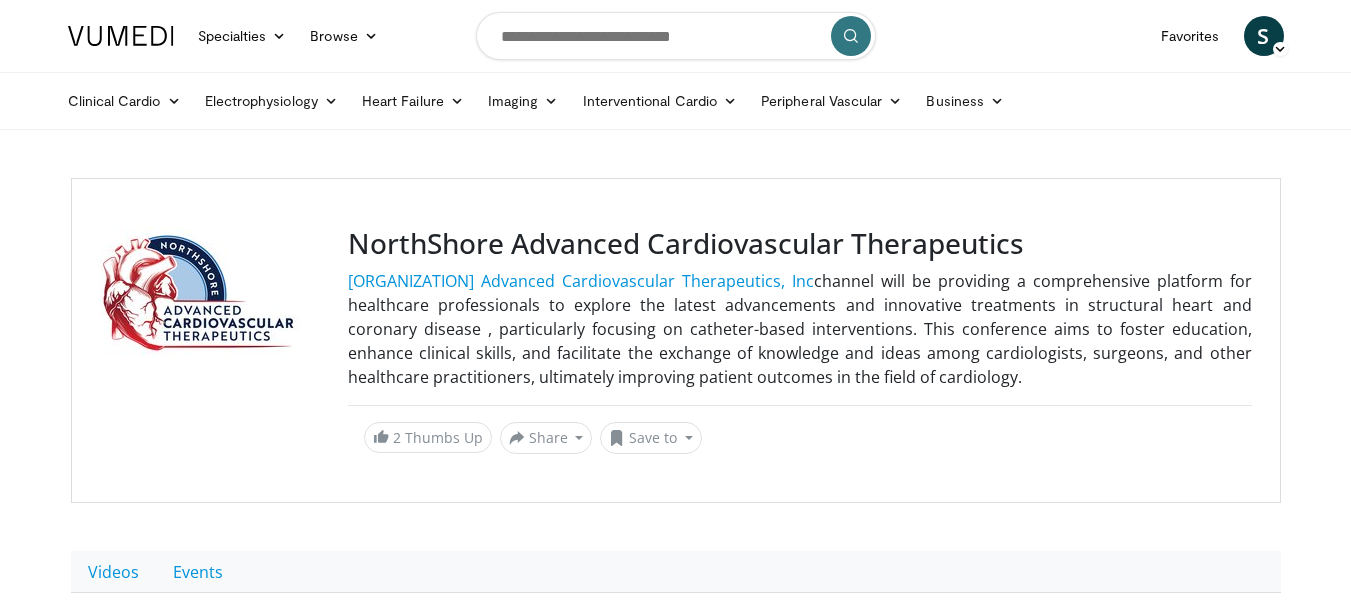 scroll, scrollTop: 0, scrollLeft: 0, axis: both 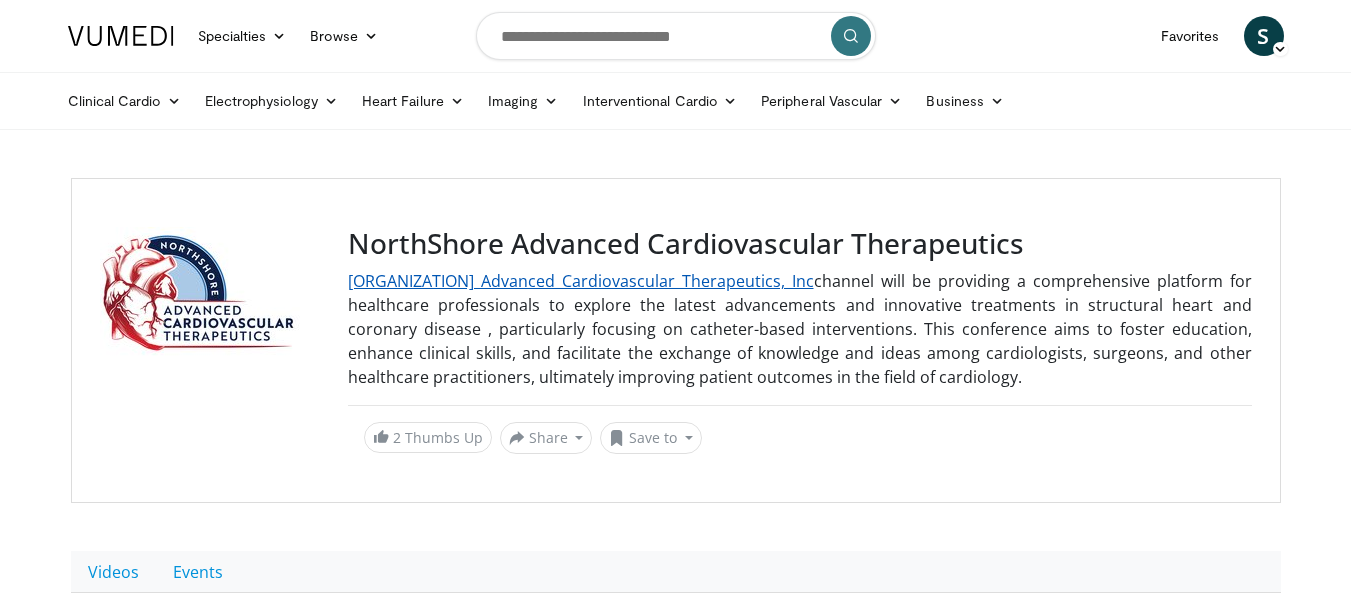 click on "NorthShore Advanced Cardiovascular Therapeutics, Inc" at bounding box center (581, 281) 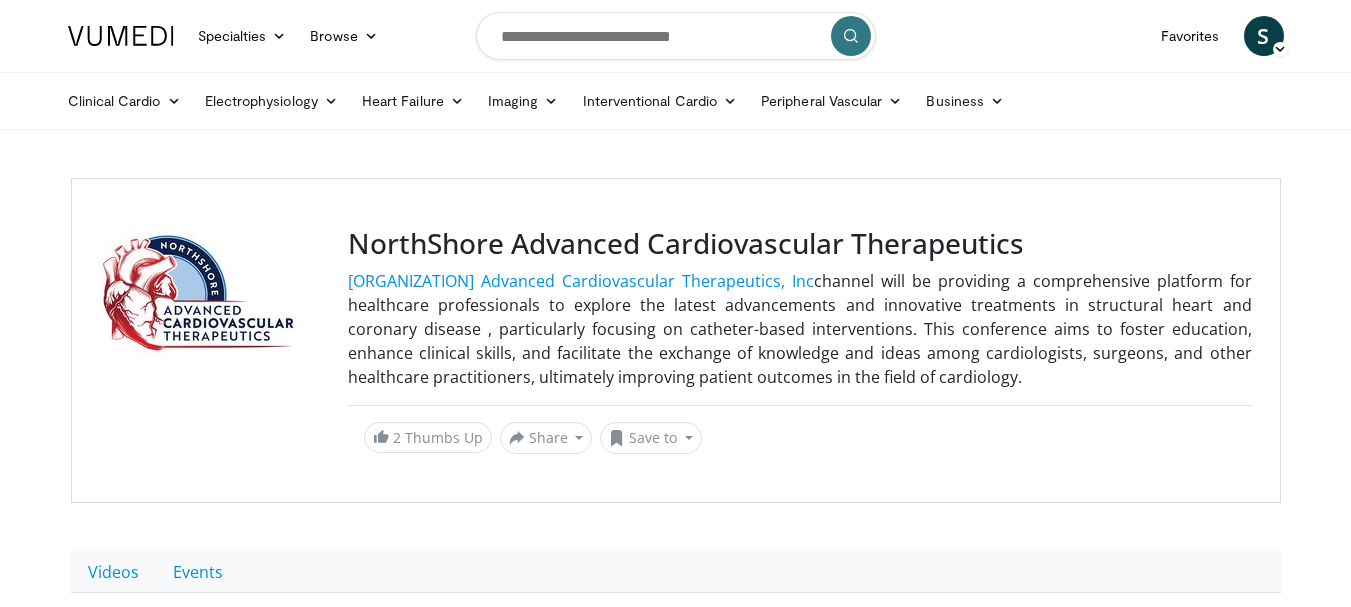 click at bounding box center [212, 340] 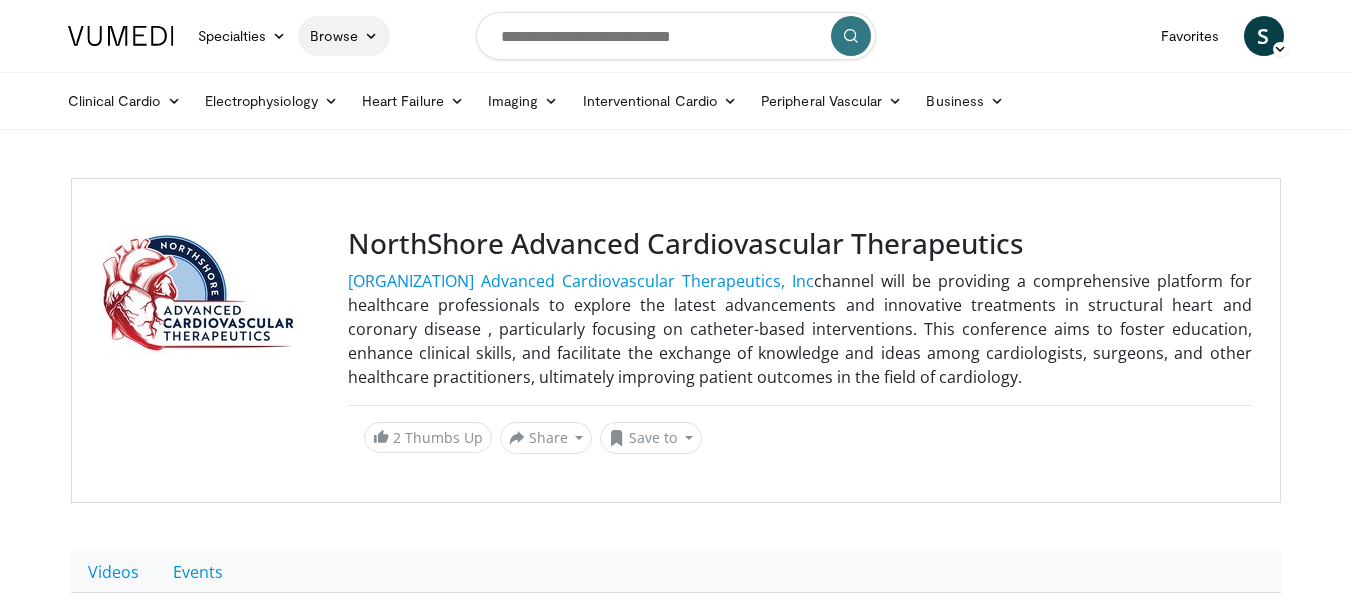 click on "Browse" at bounding box center [344, 36] 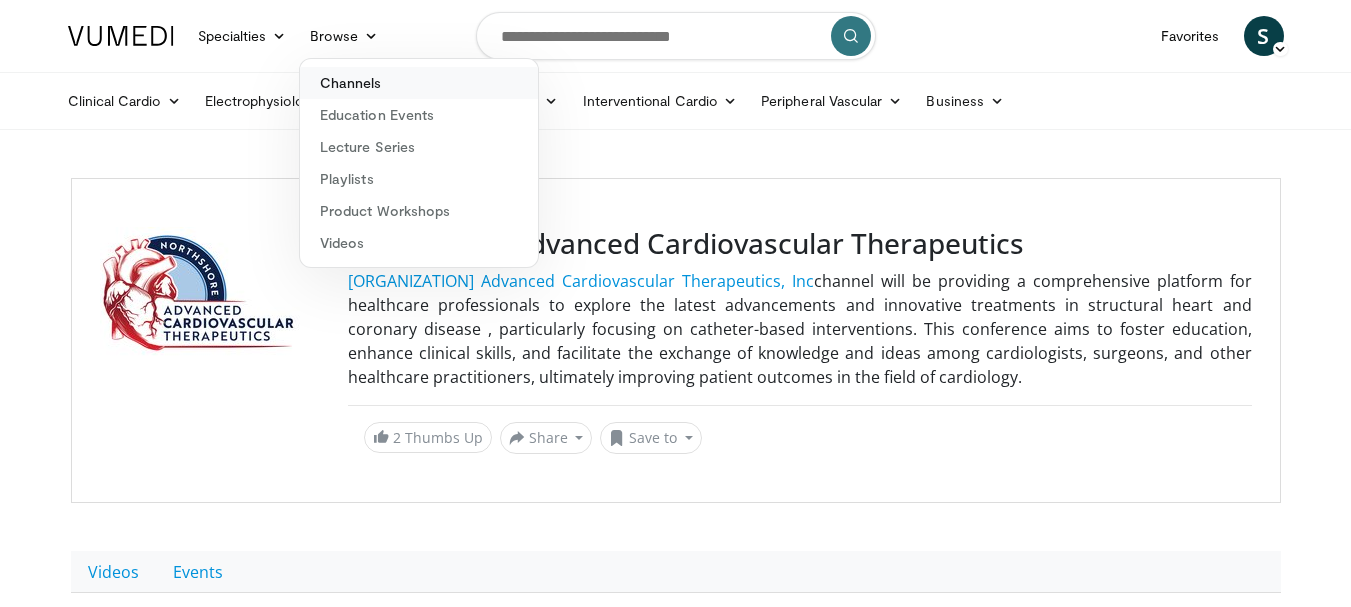 click on "Channels" at bounding box center [419, 83] 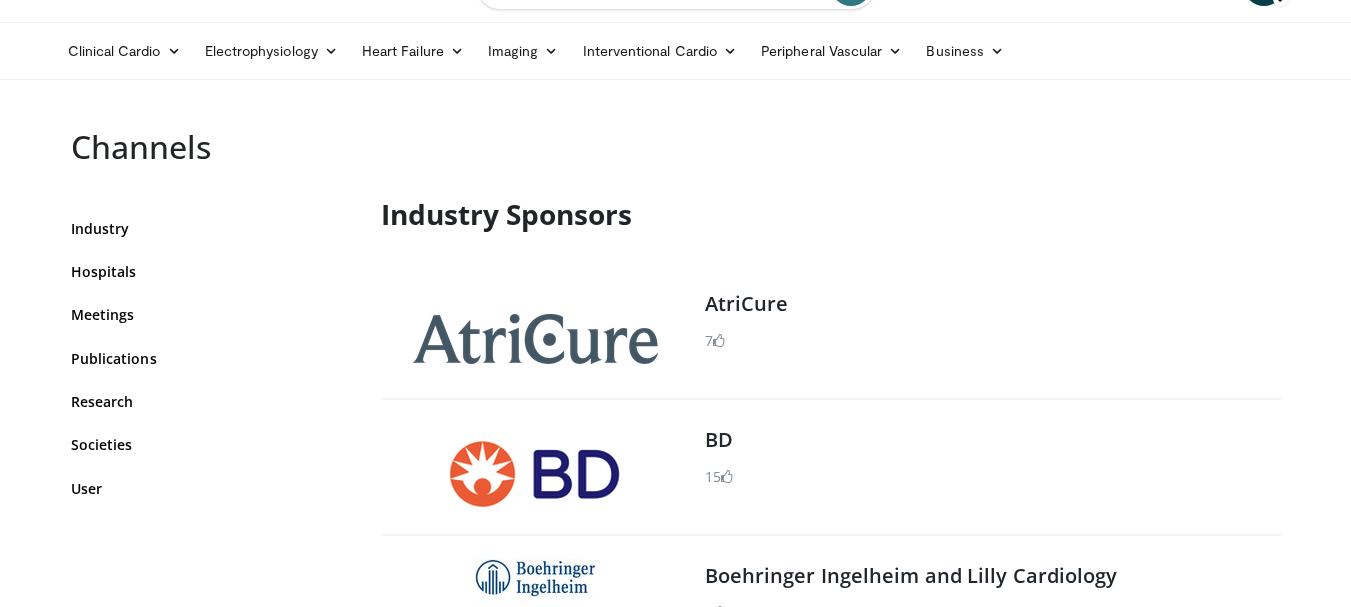 scroll, scrollTop: 0, scrollLeft: 0, axis: both 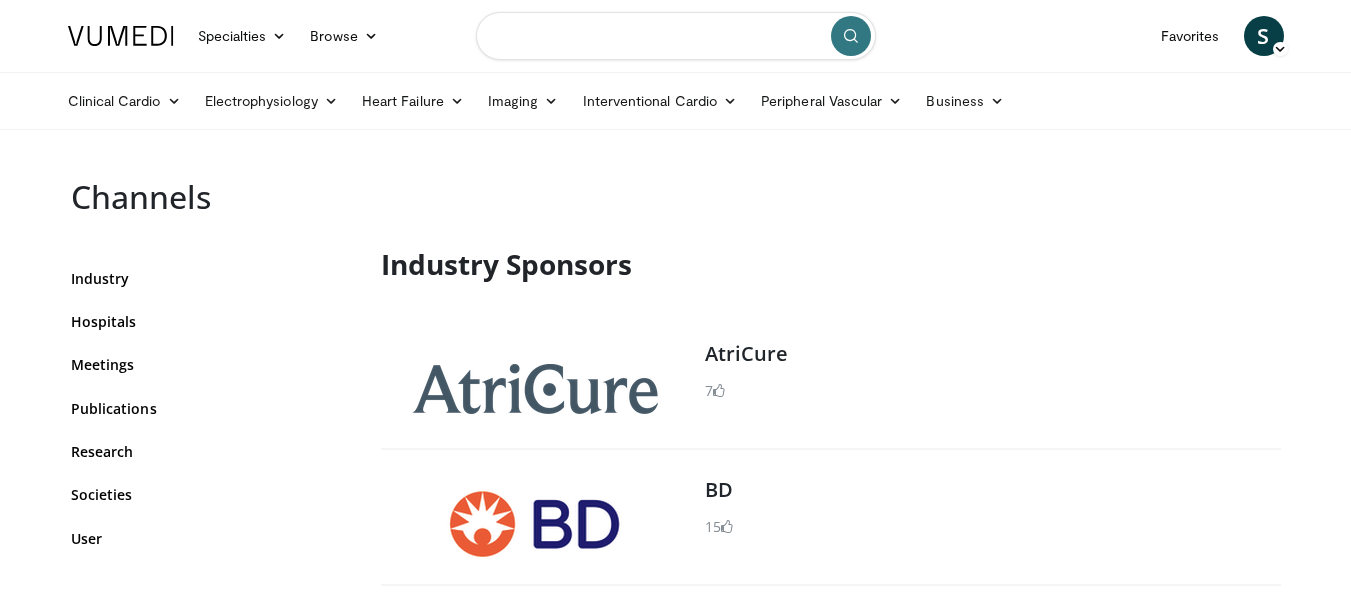 click at bounding box center [676, 36] 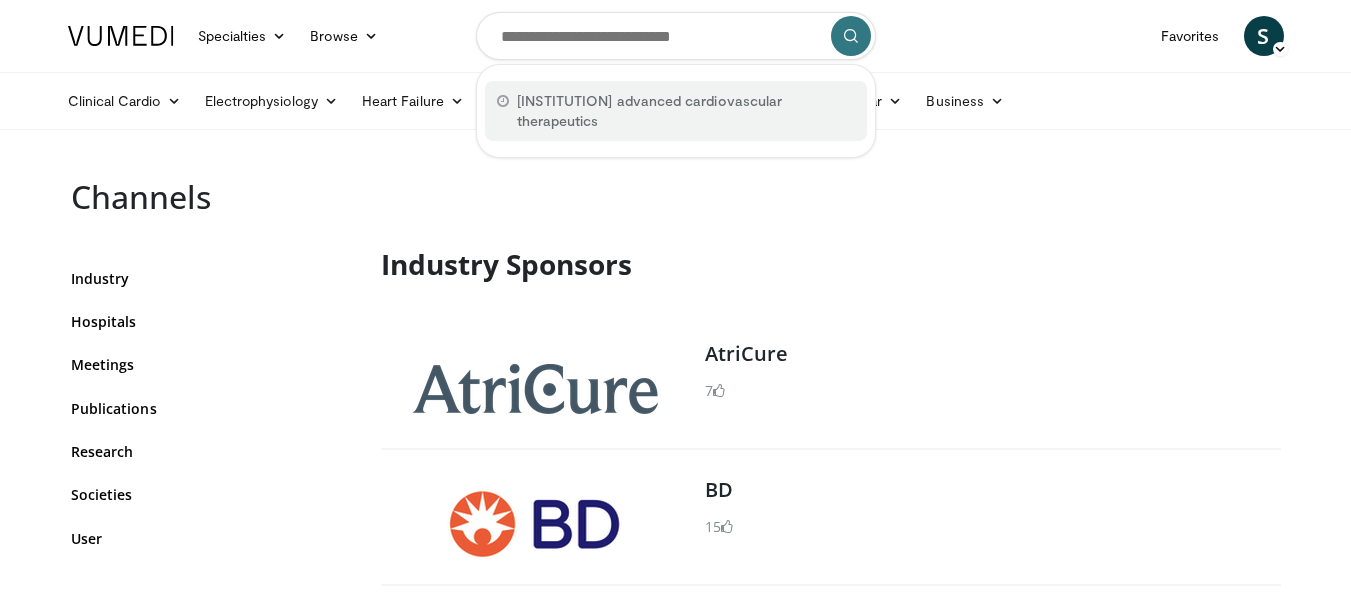 click on "Northshore advanced cardiovascular therapeutics" at bounding box center (676, 111) 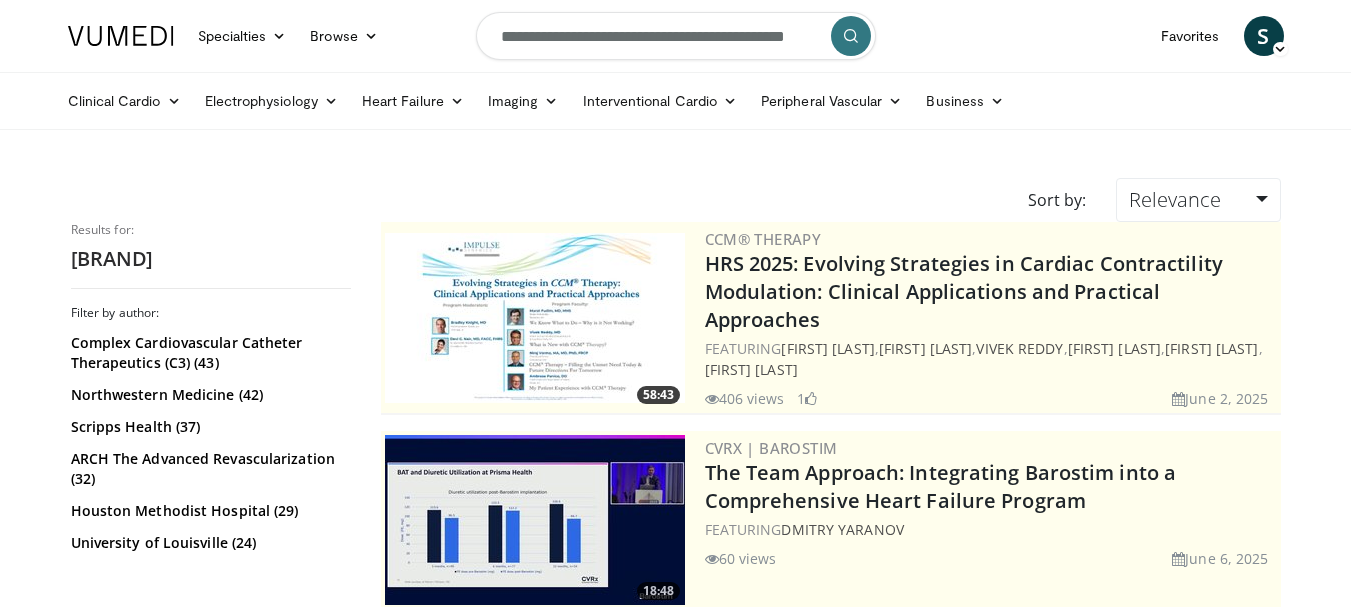 scroll, scrollTop: 0, scrollLeft: 0, axis: both 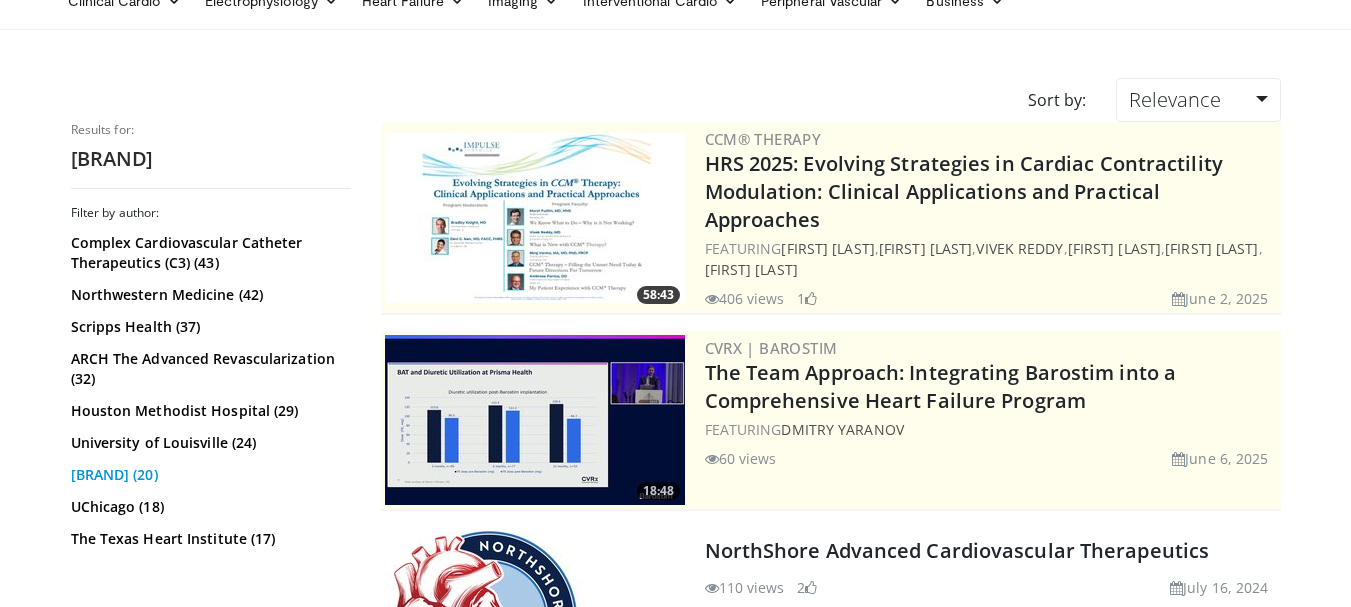 click on "Northshore Advanced Cardiovascular Therapeutics (20)" at bounding box center (208, 475) 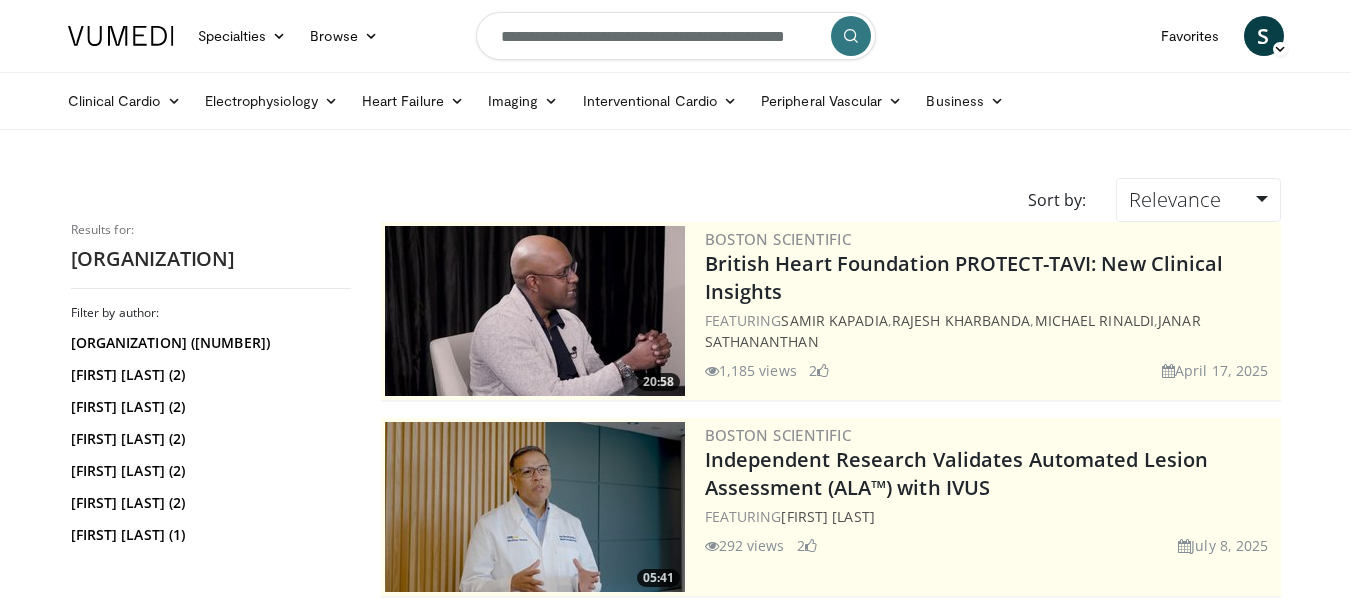scroll, scrollTop: 0, scrollLeft: 0, axis: both 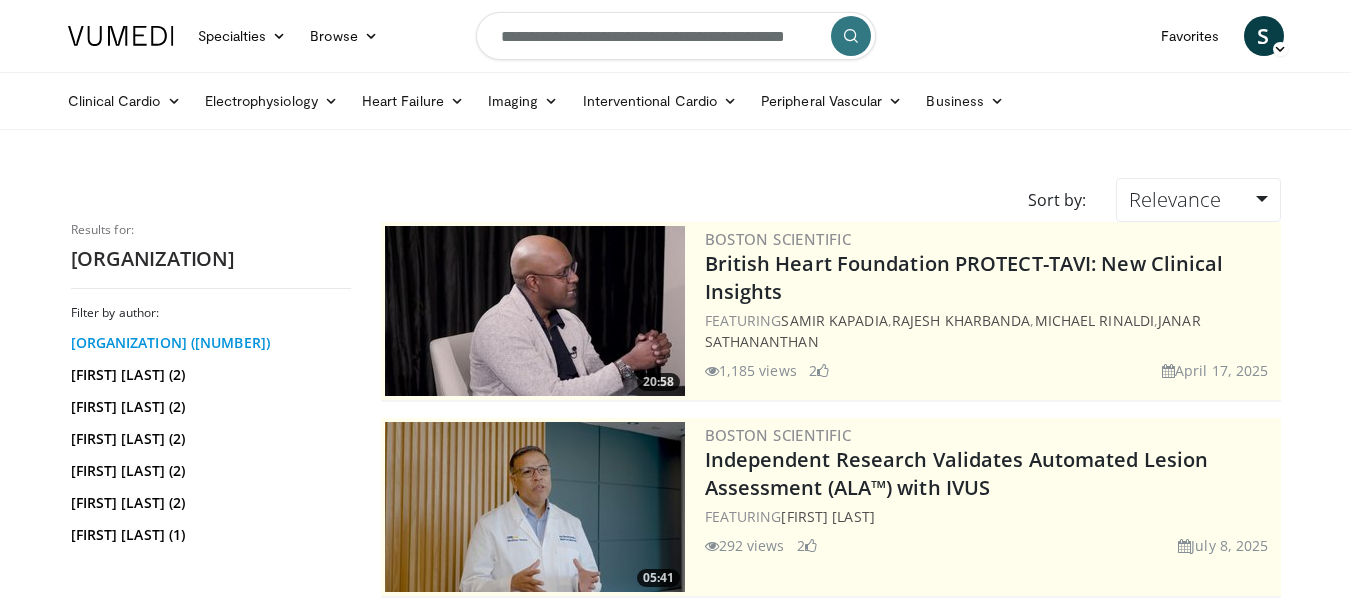 click on "Northshore Advanced Cardiovascular Therapeutics (24)" at bounding box center [208, 343] 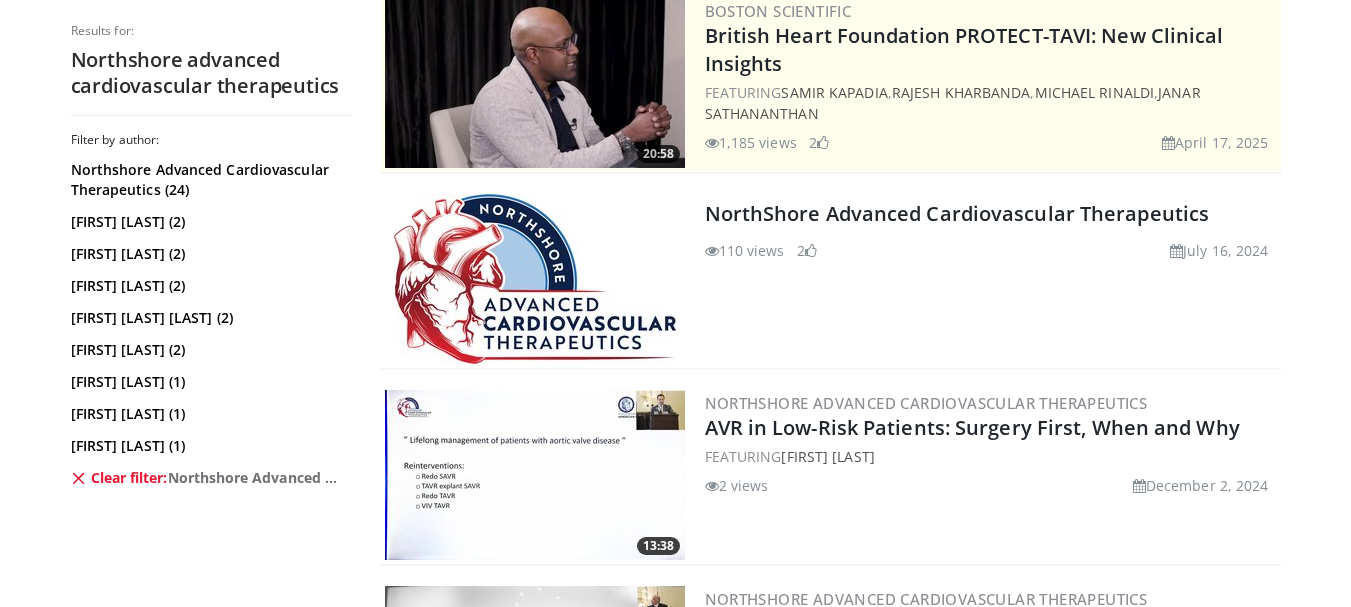 scroll, scrollTop: 400, scrollLeft: 0, axis: vertical 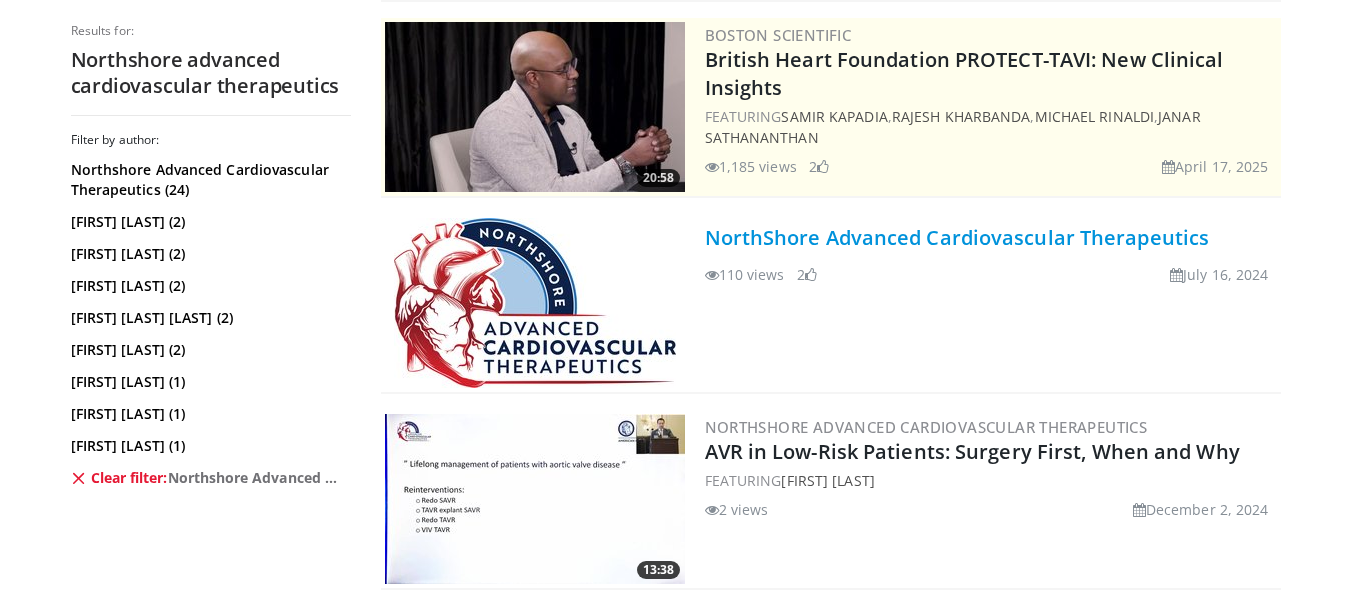 click on "NorthShore Advanced Cardiovascular Therapeutics" at bounding box center [957, 237] 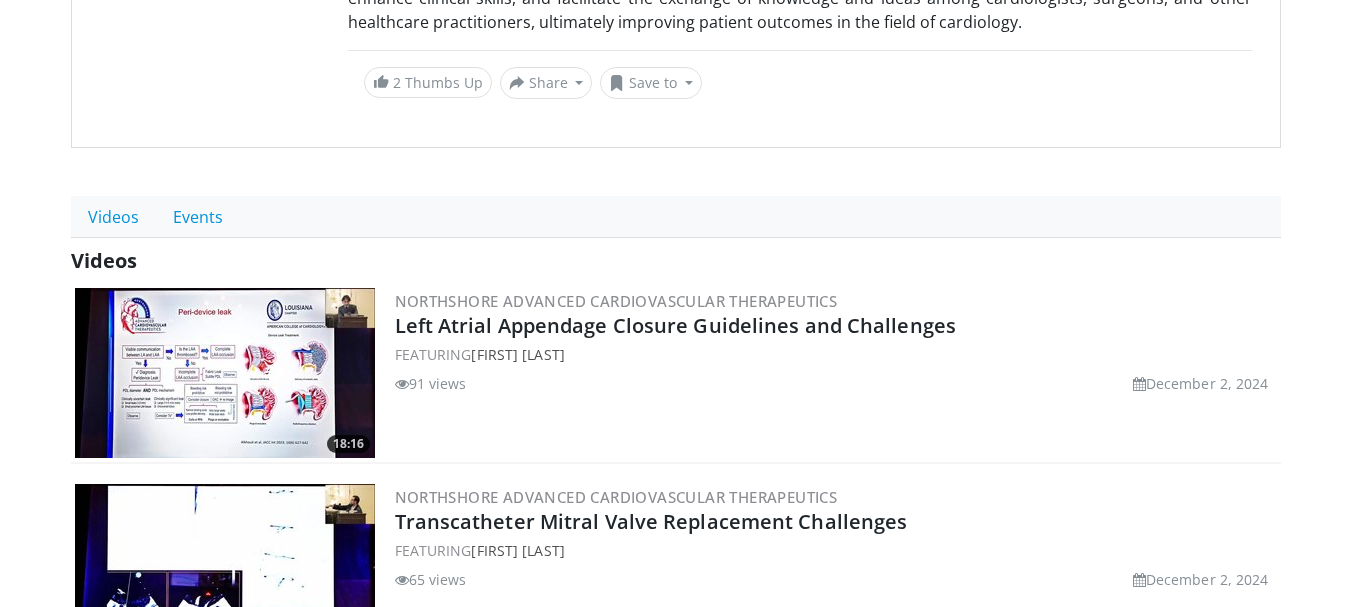 scroll, scrollTop: 400, scrollLeft: 0, axis: vertical 